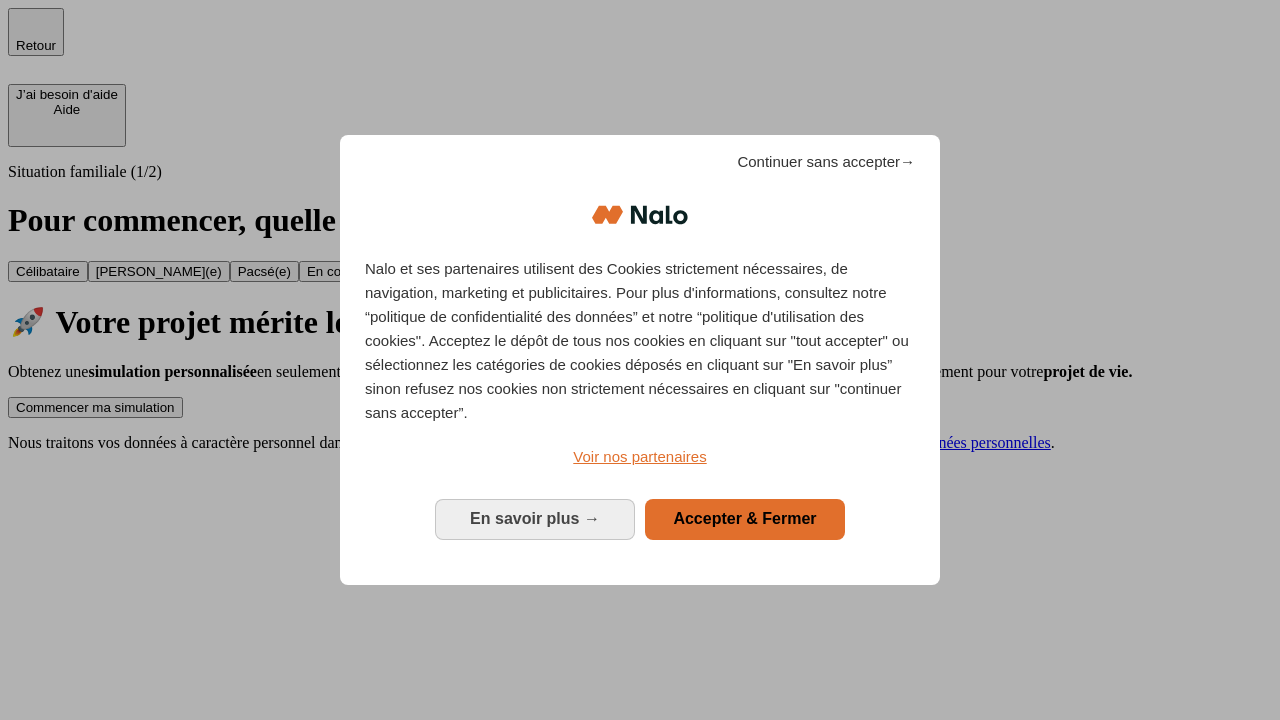 scroll, scrollTop: 0, scrollLeft: 0, axis: both 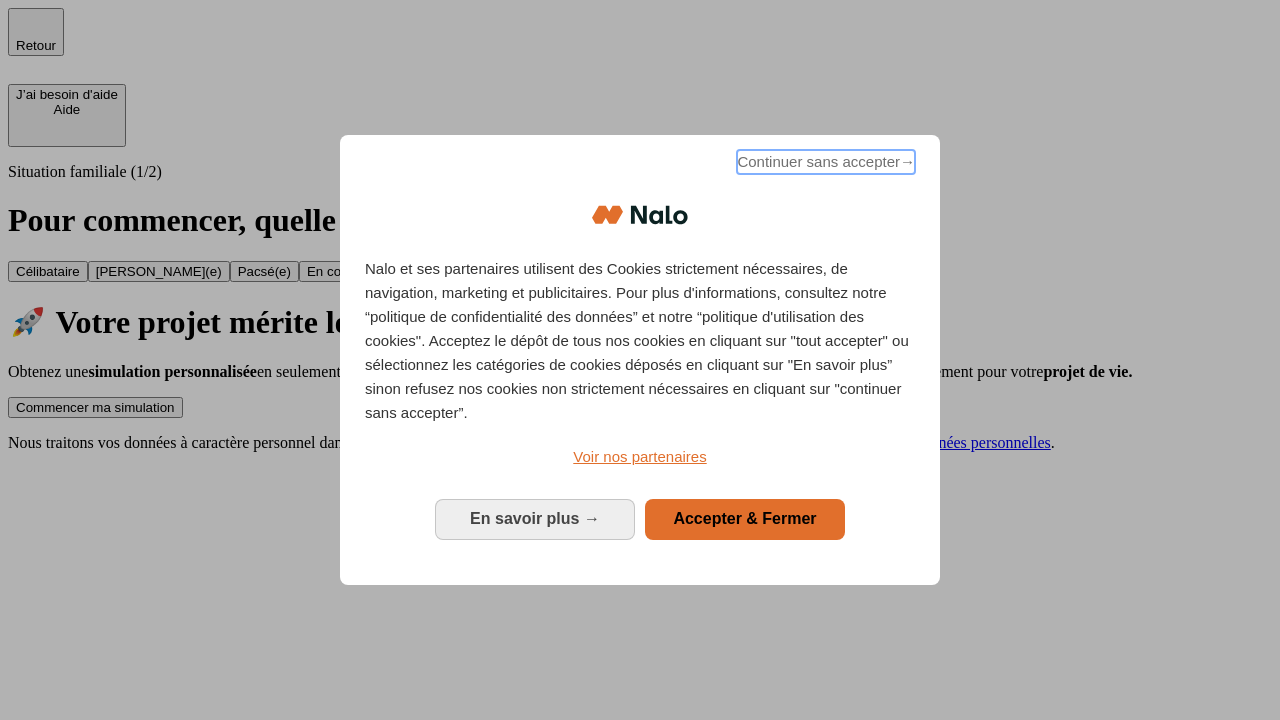 click on "Continuer sans accepter  →" at bounding box center (826, 162) 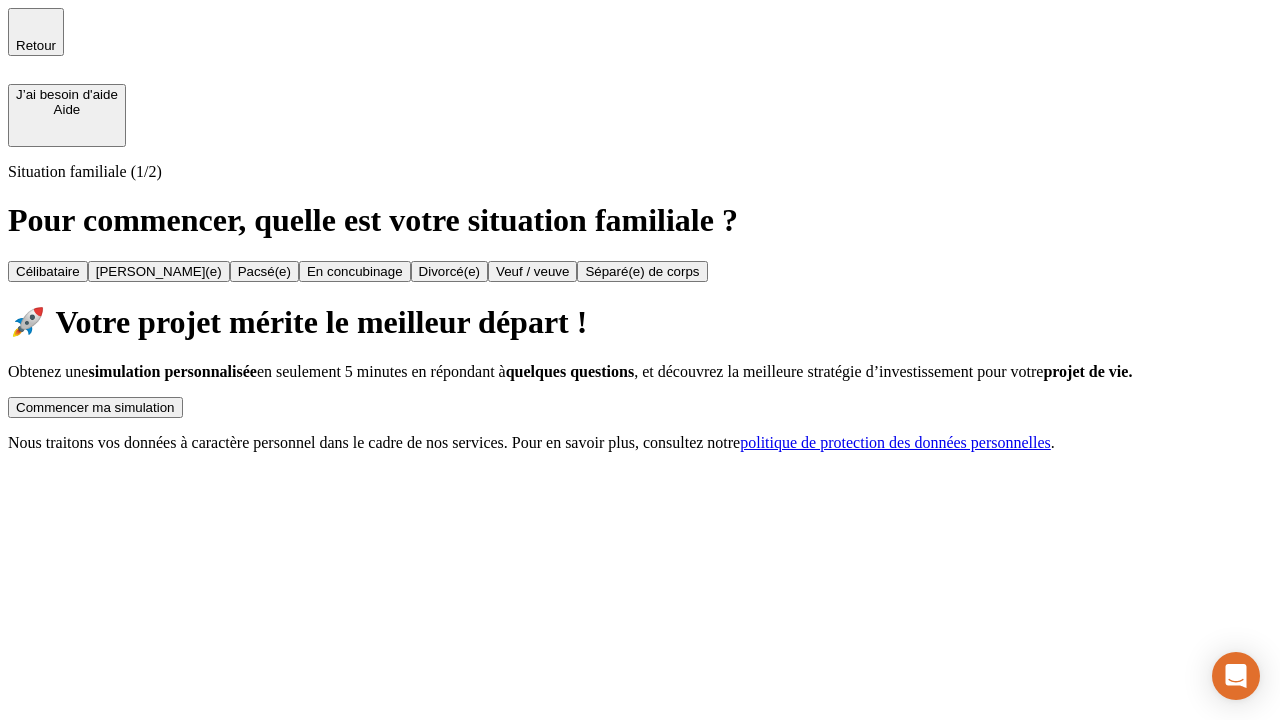 click on "Commencer ma simulation" at bounding box center (95, 407) 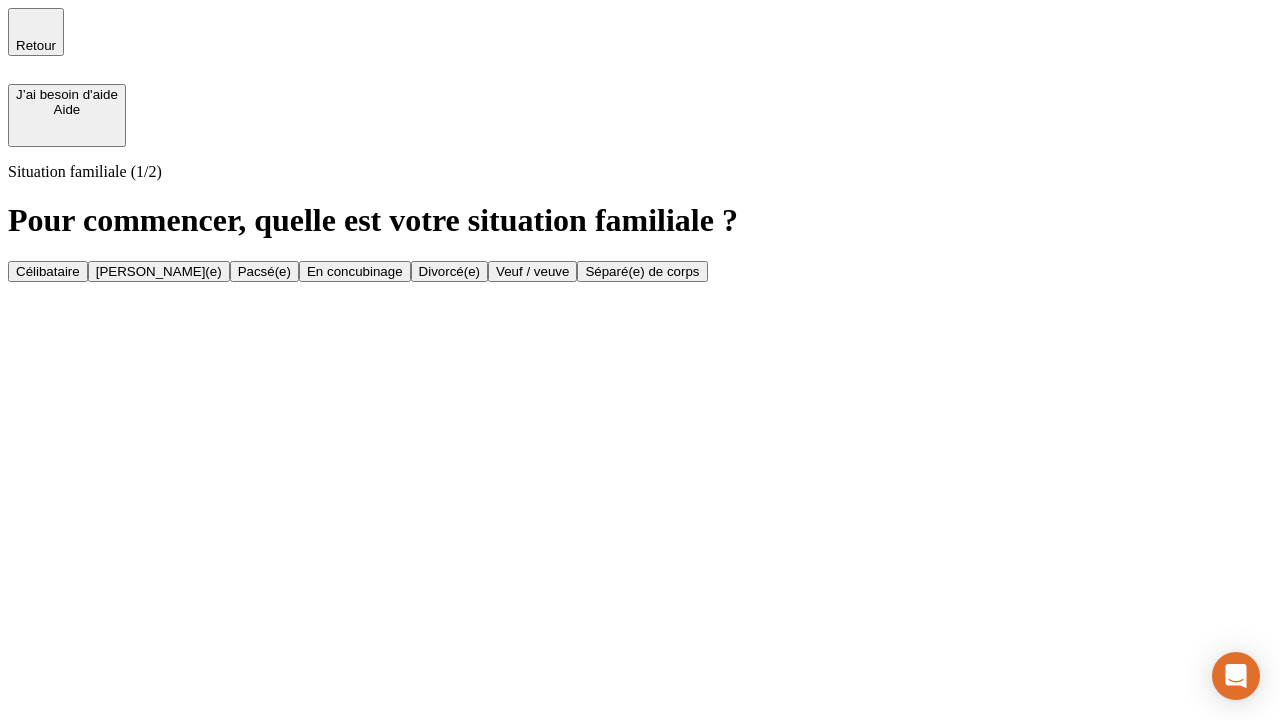 click on "Célibataire" at bounding box center (48, 271) 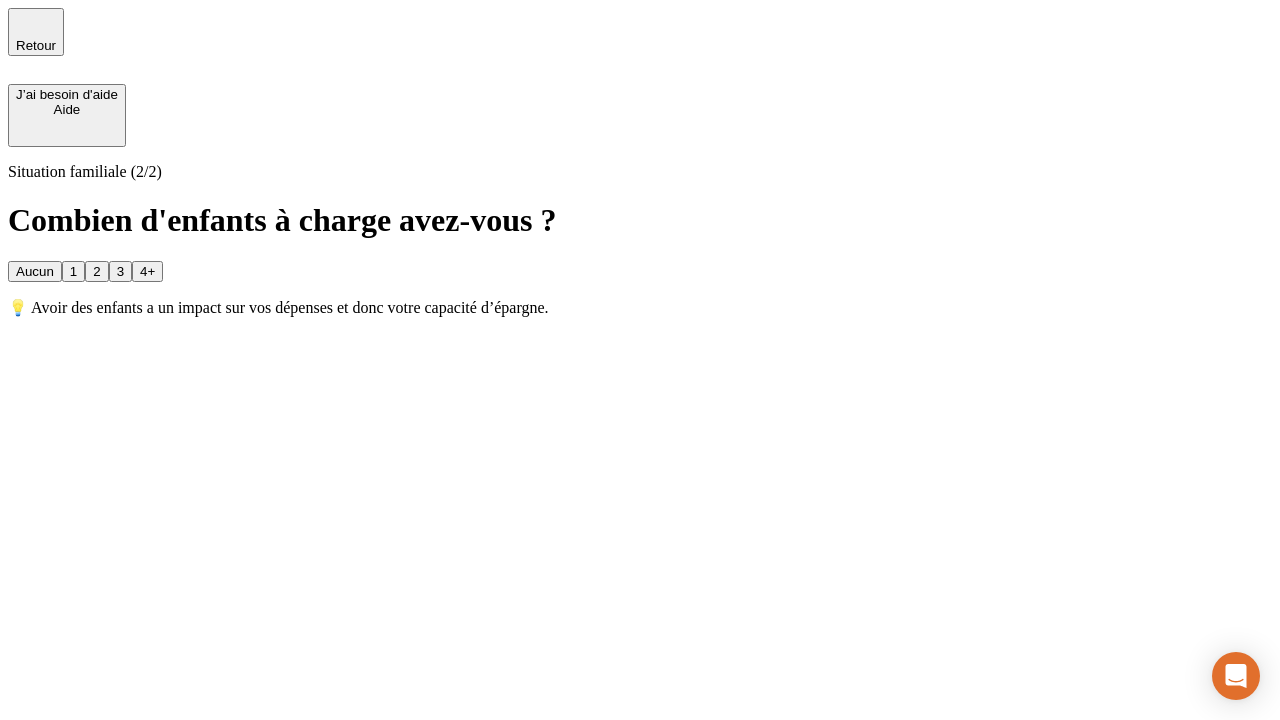 click on "Aucun" at bounding box center [35, 271] 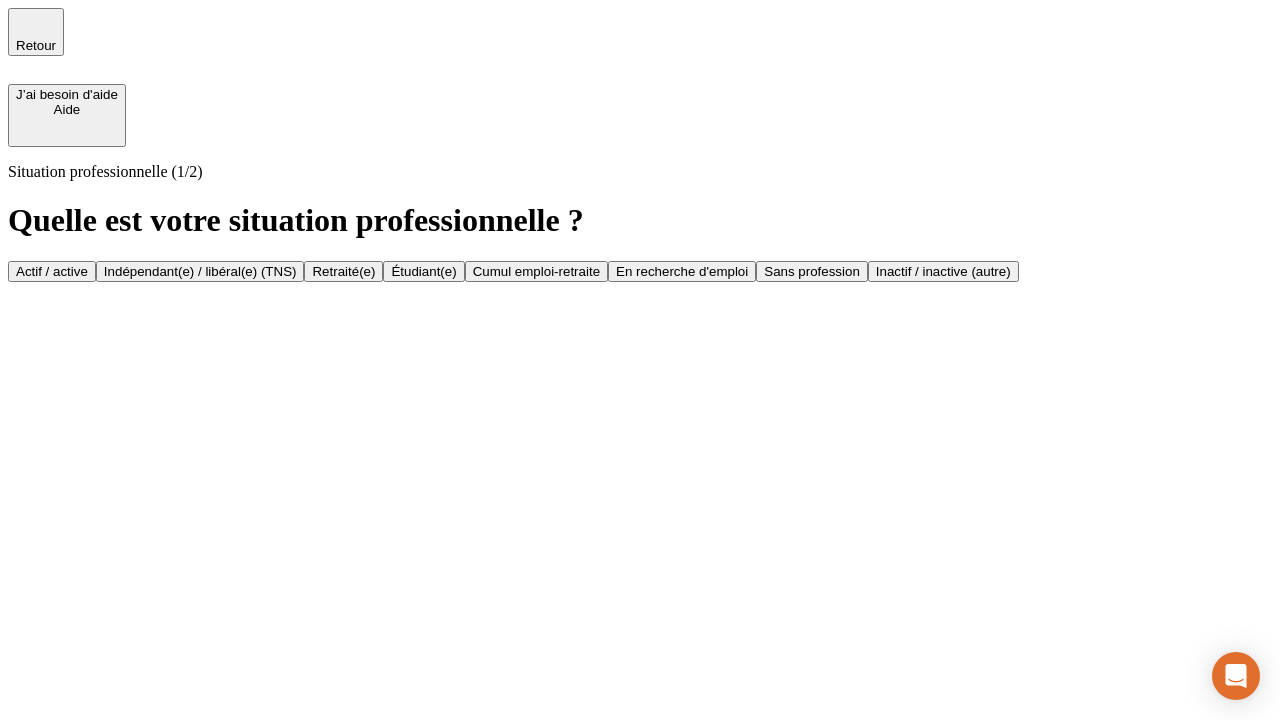 click on "Actif / active" at bounding box center [52, 271] 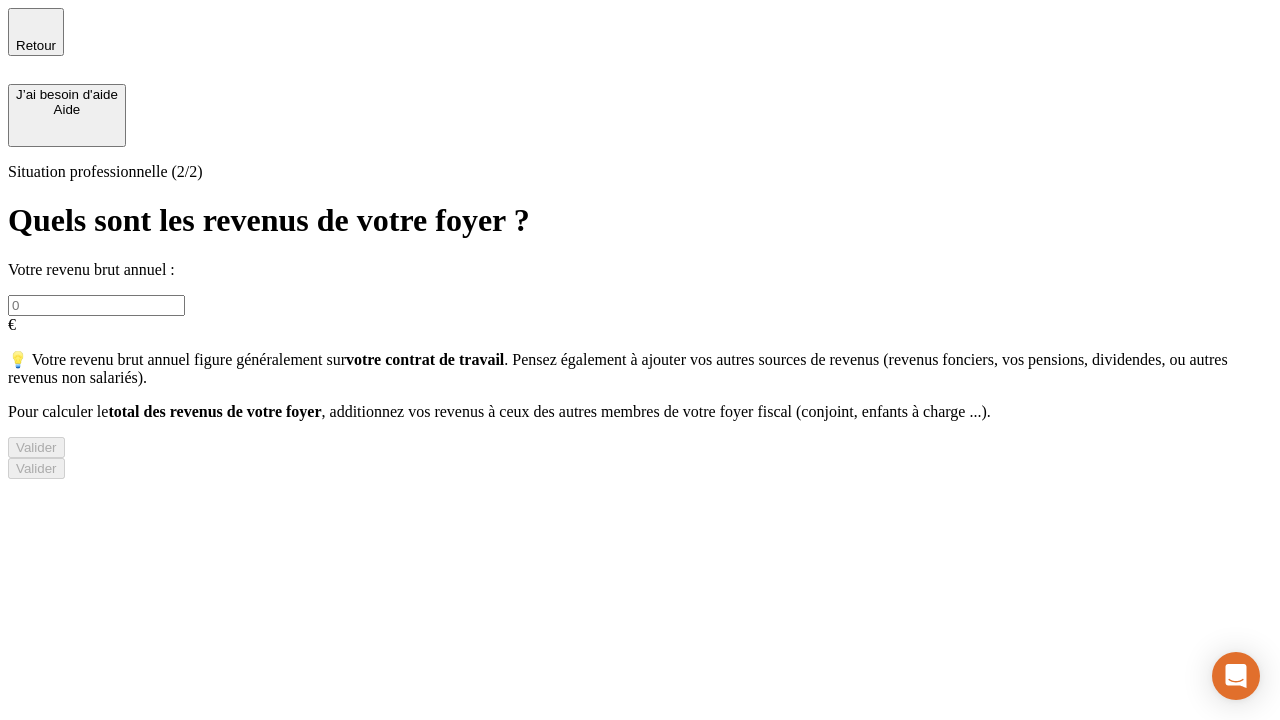 click at bounding box center (96, 305) 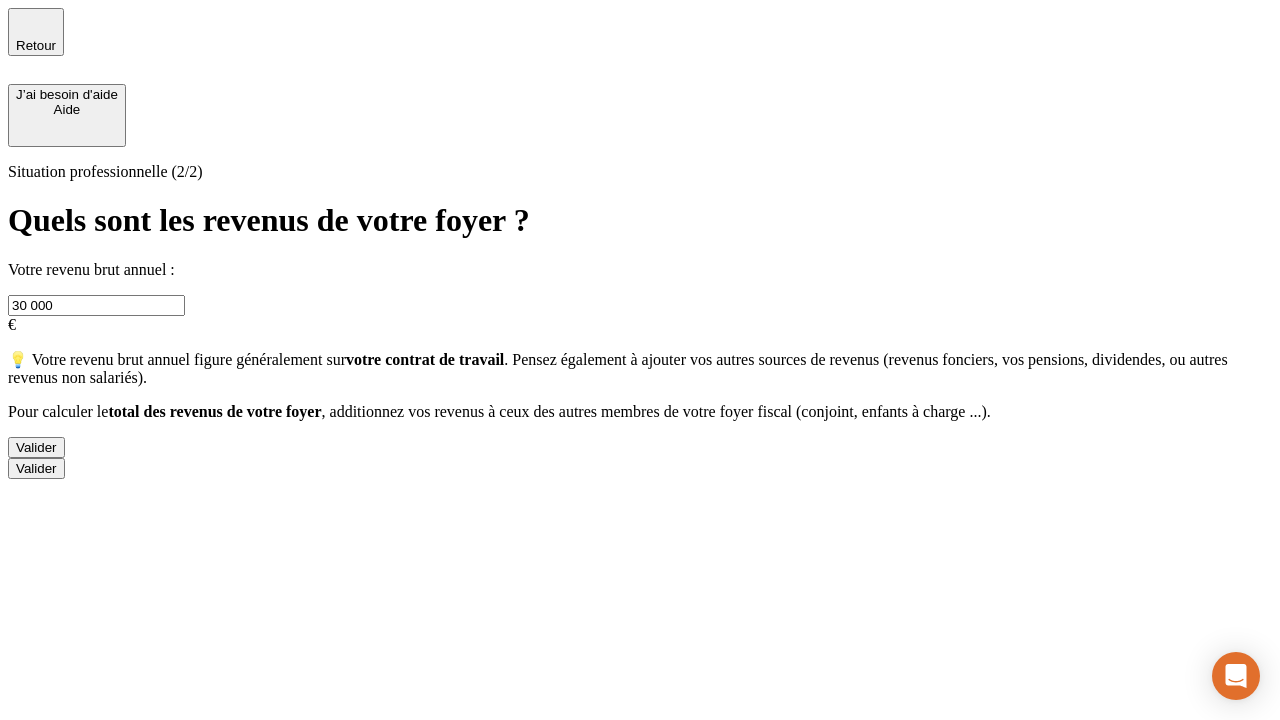 type on "30 000" 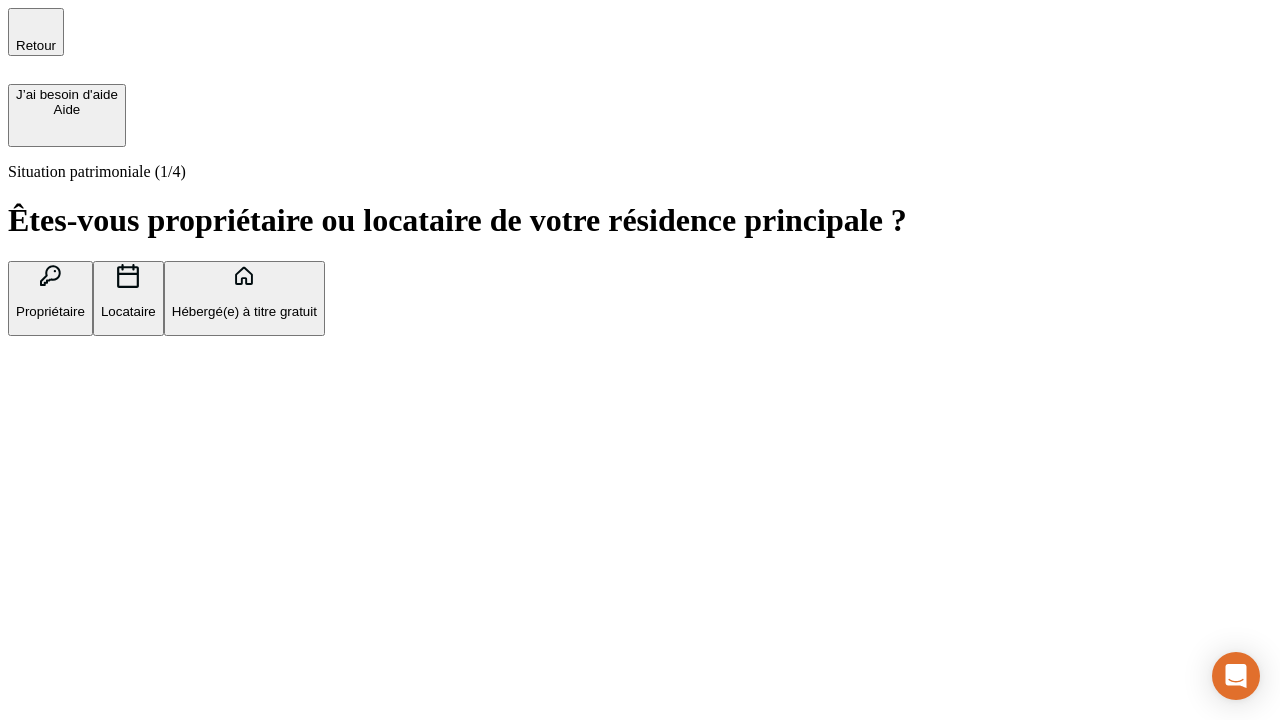 click on "Hébergé(e) à titre gratuit" at bounding box center [244, 311] 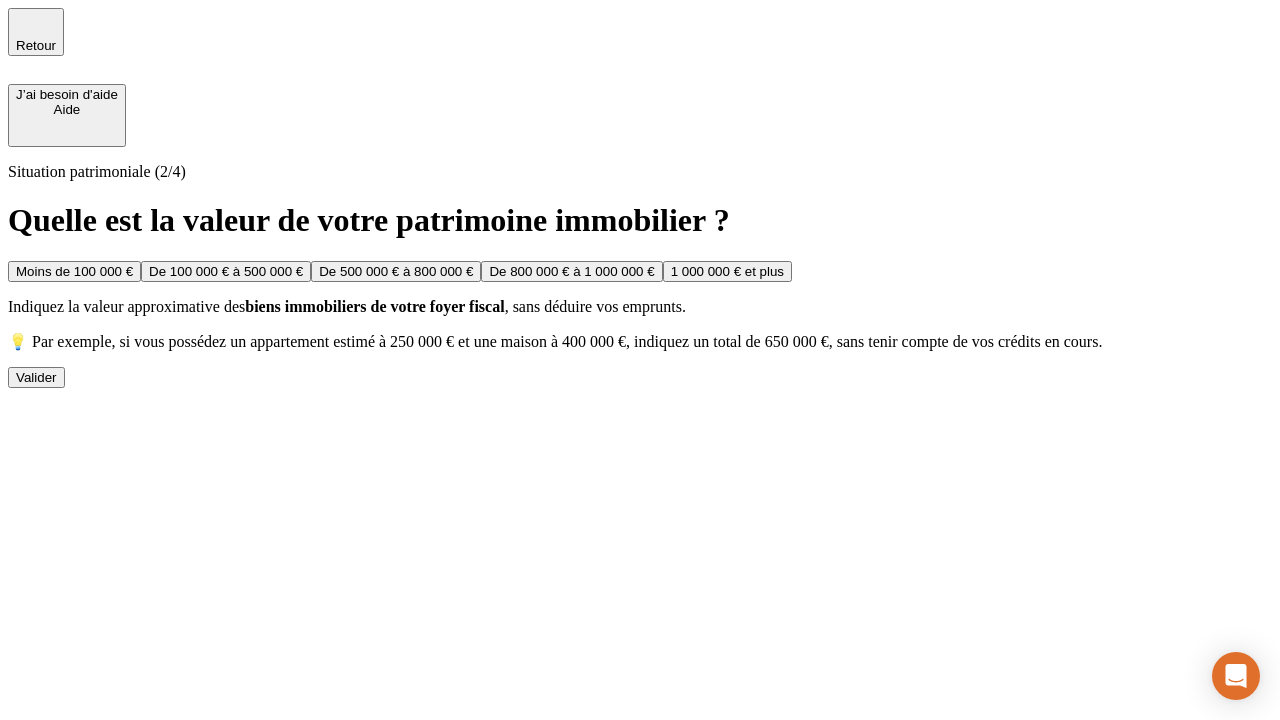 click on "Moins de 100 000 €" at bounding box center (74, 271) 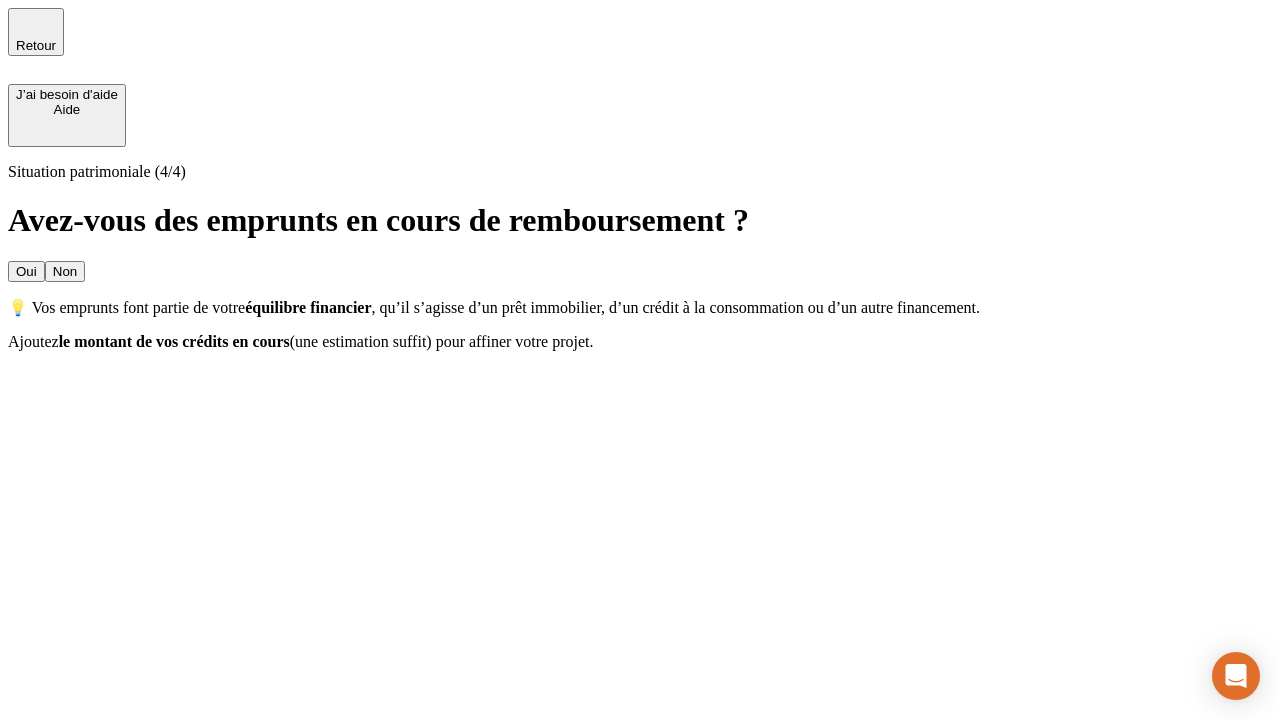 click on "Non" at bounding box center [65, 271] 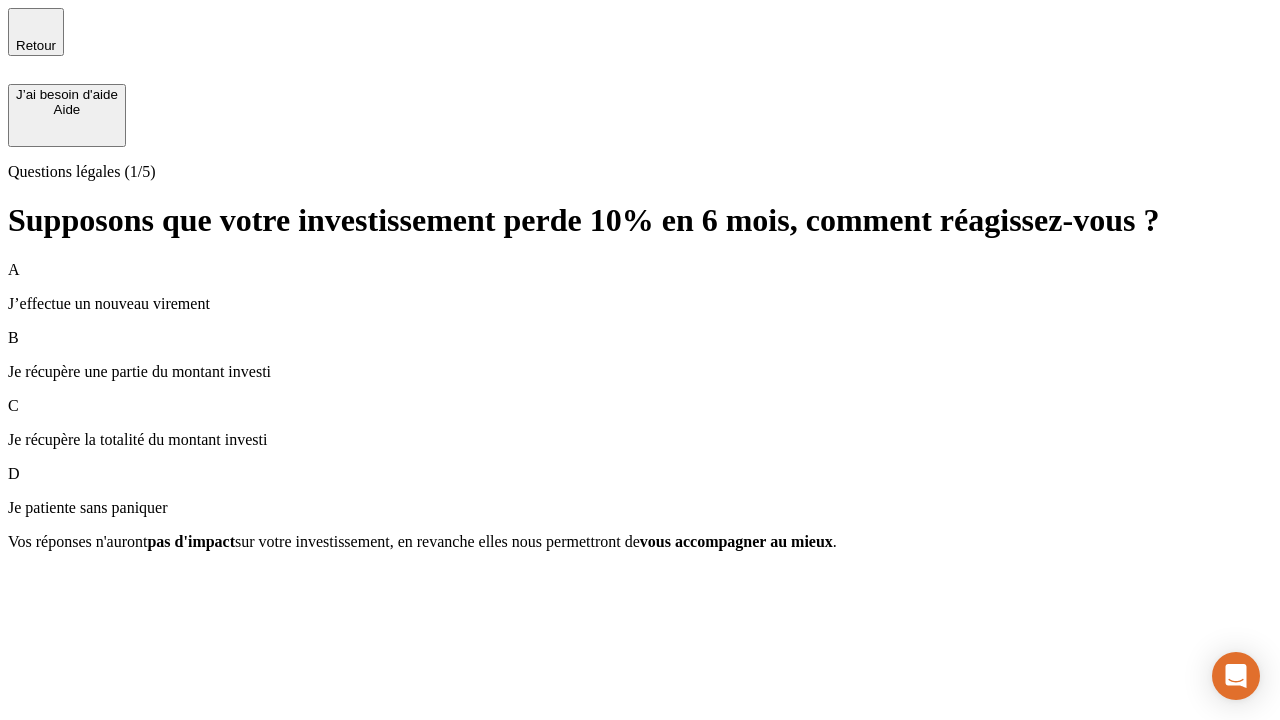 click on "A J’effectue un nouveau virement" at bounding box center [640, 287] 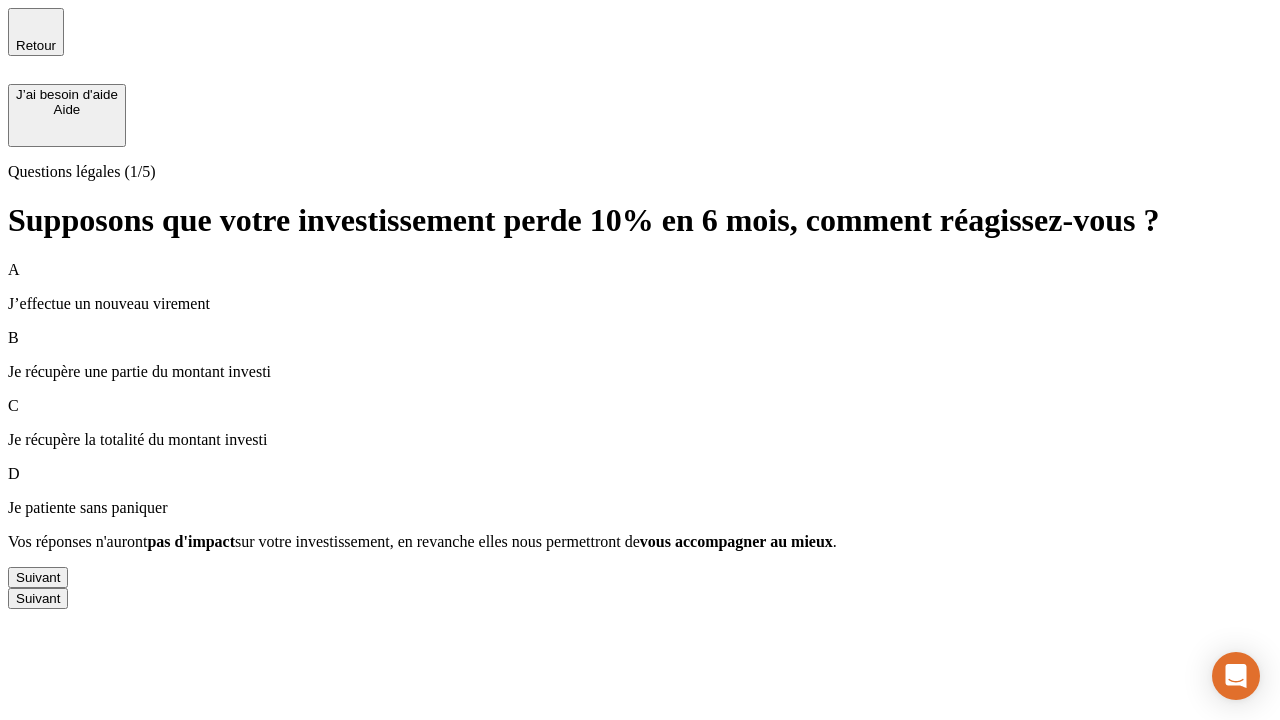 click on "Suivant" at bounding box center (38, 577) 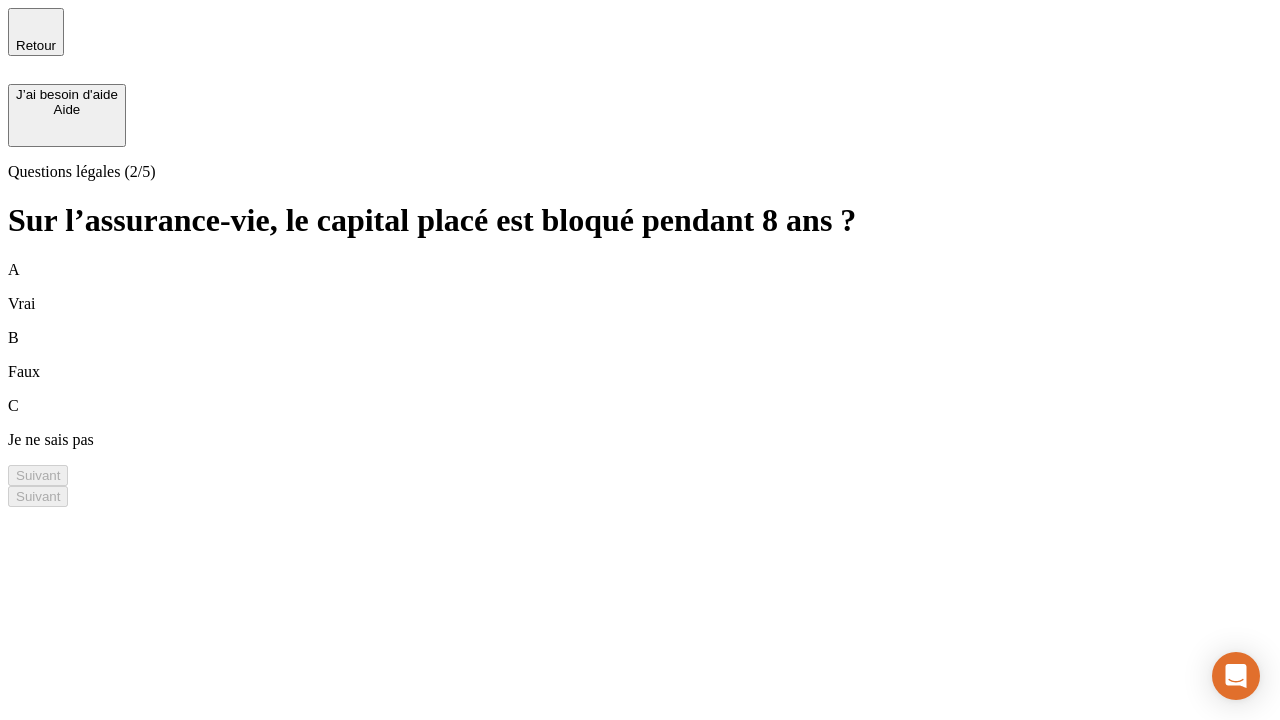 click on "B Faux" at bounding box center (640, 355) 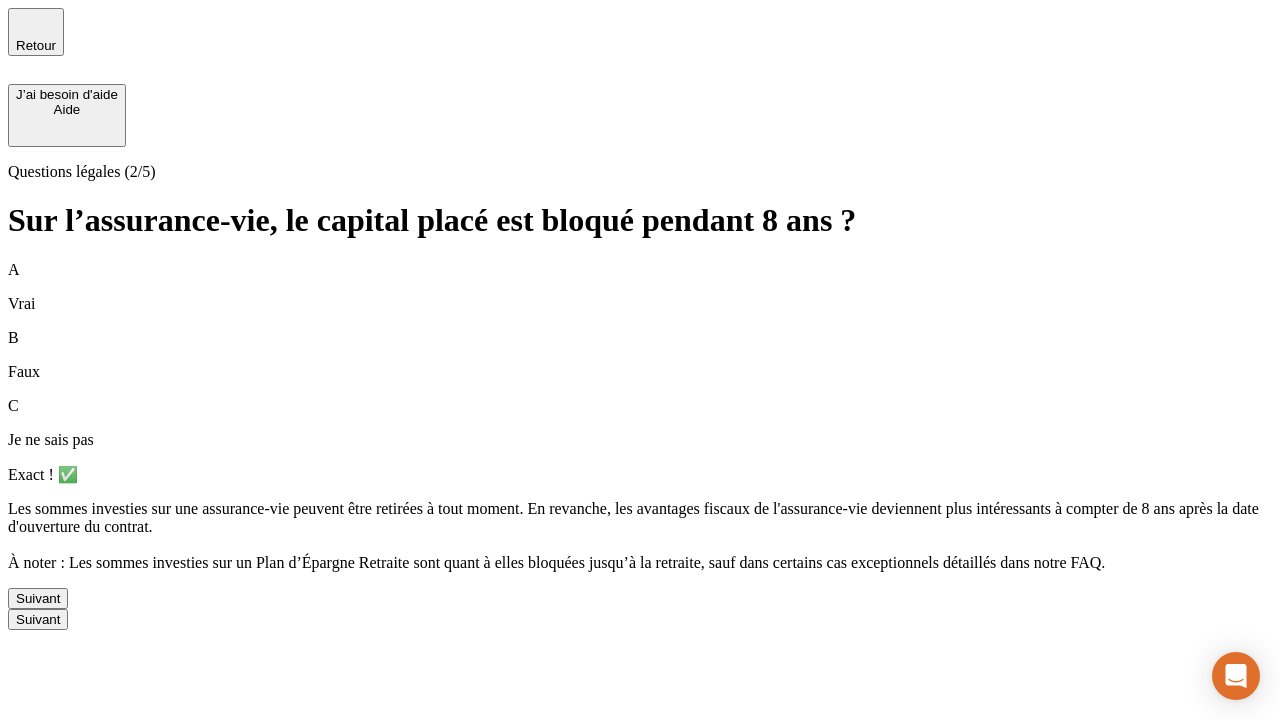 click on "Suivant" at bounding box center [38, 598] 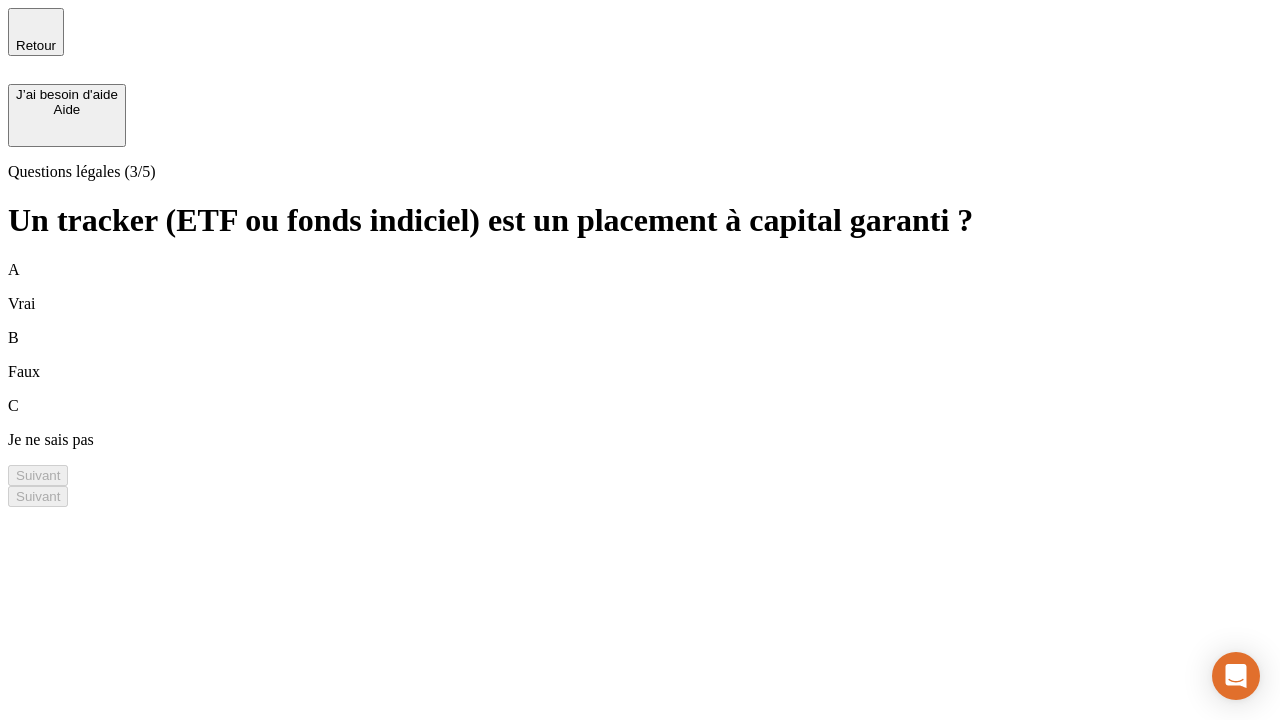 click on "B Faux" at bounding box center (640, 355) 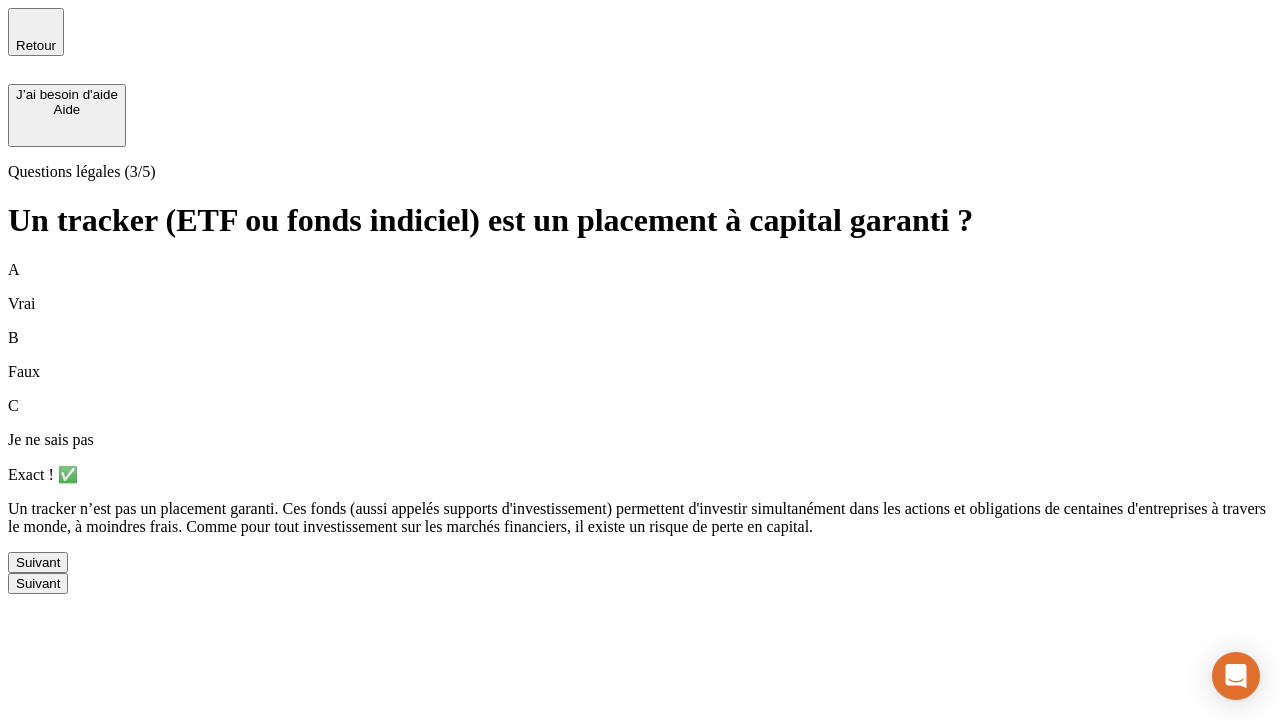click on "Suivant" at bounding box center [38, 562] 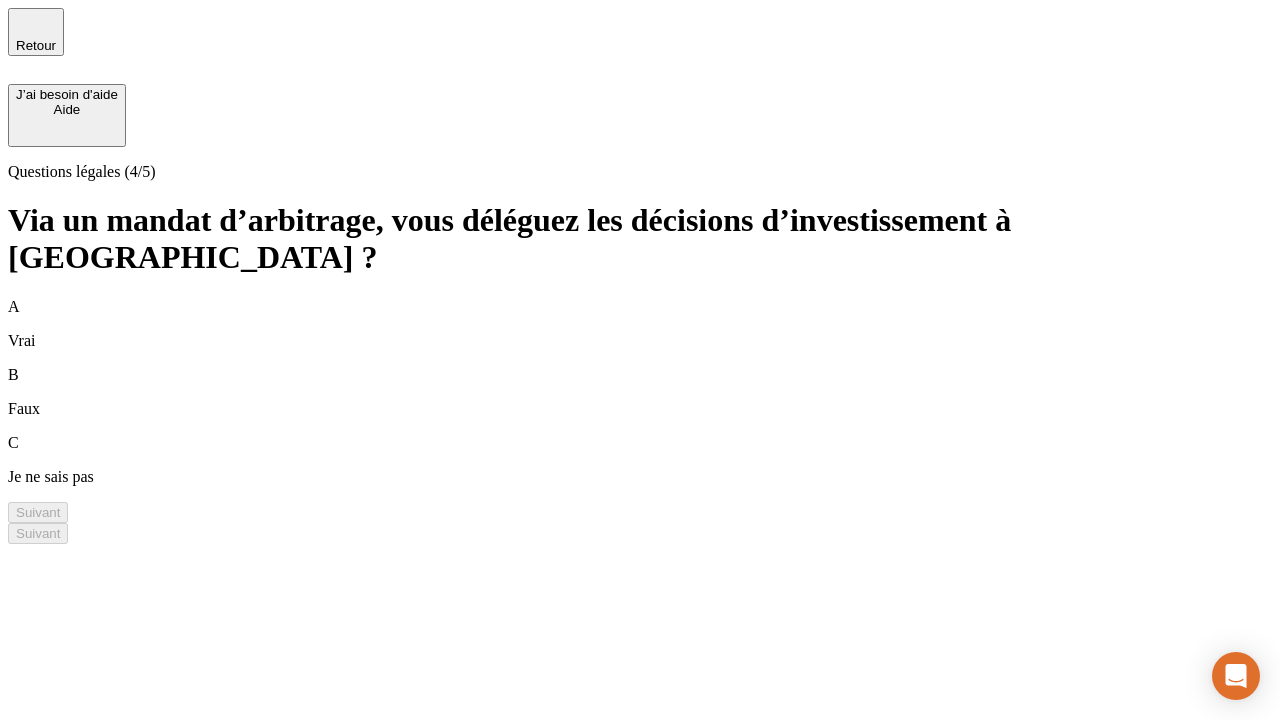 click on "A Vrai" at bounding box center (640, 324) 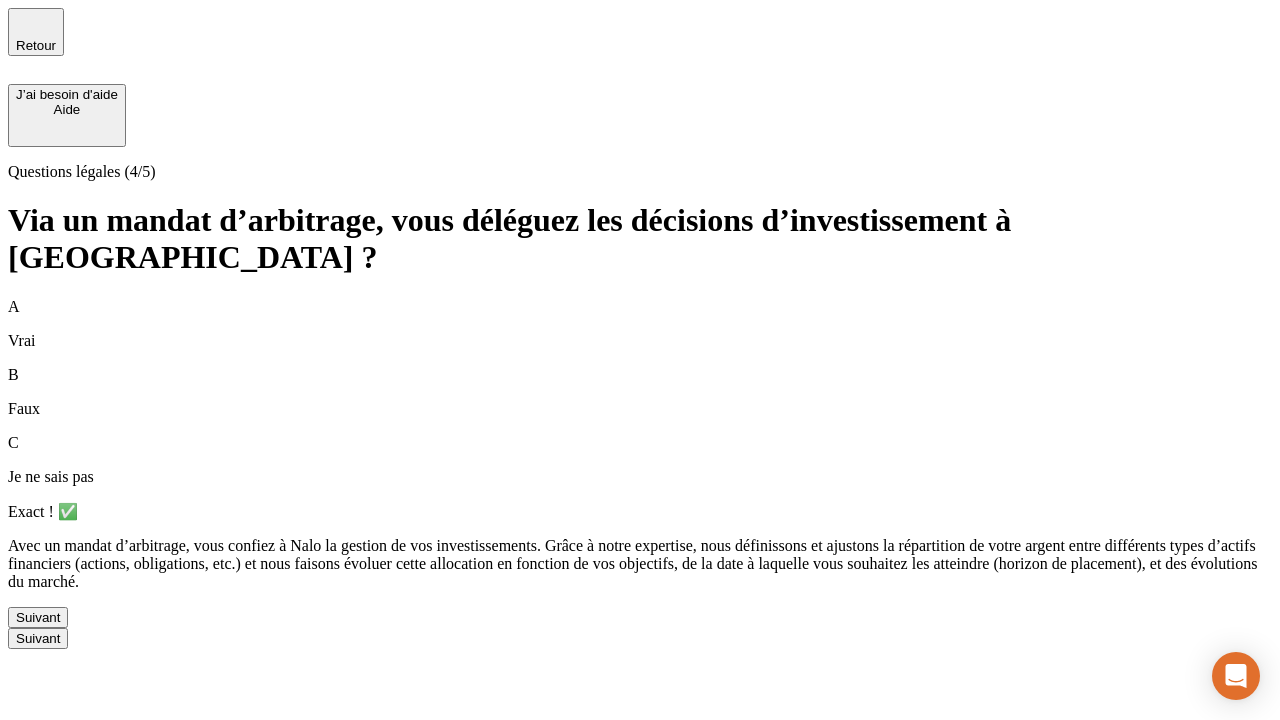click on "Suivant" at bounding box center (38, 617) 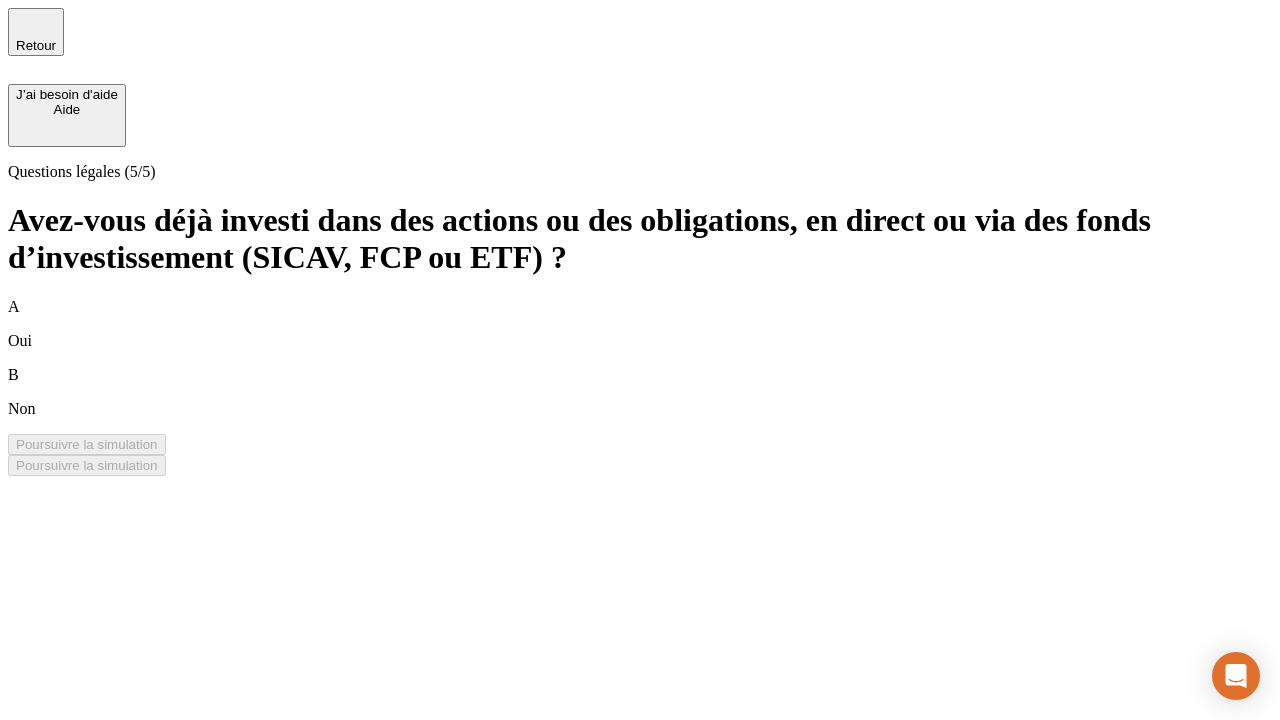 click on "B Non" at bounding box center [640, 392] 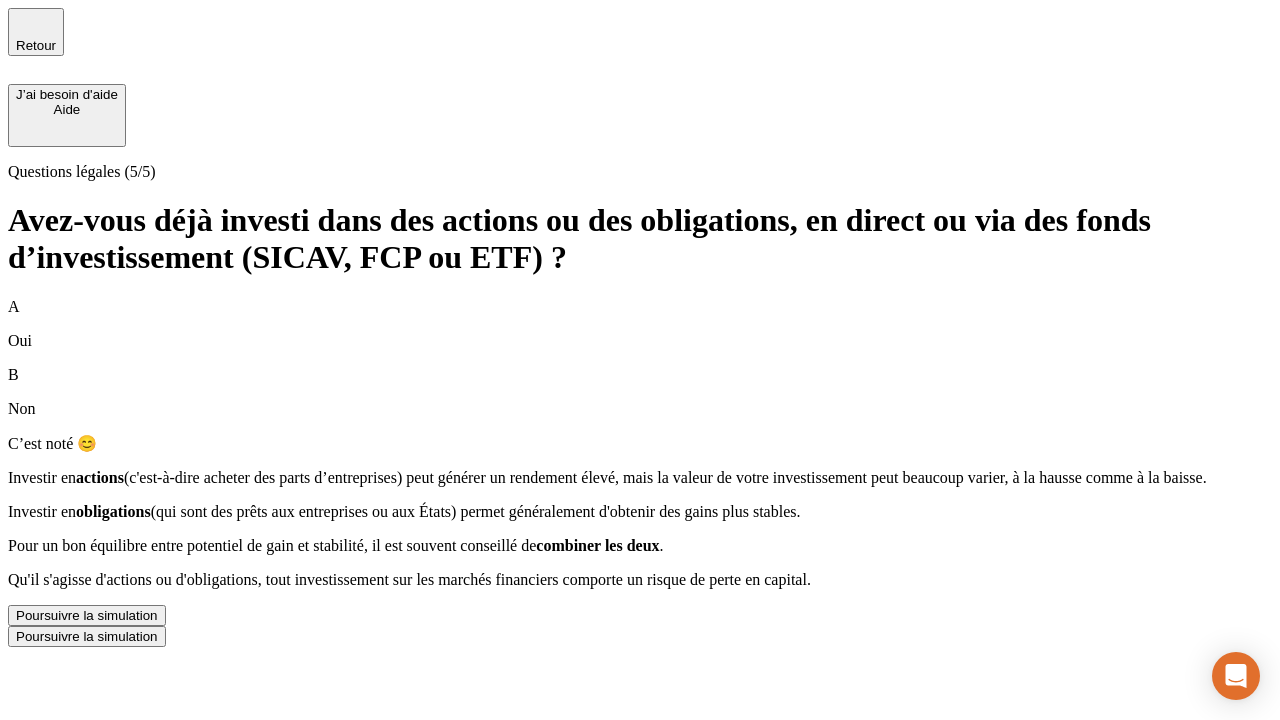 click on "Poursuivre la simulation" at bounding box center (87, 615) 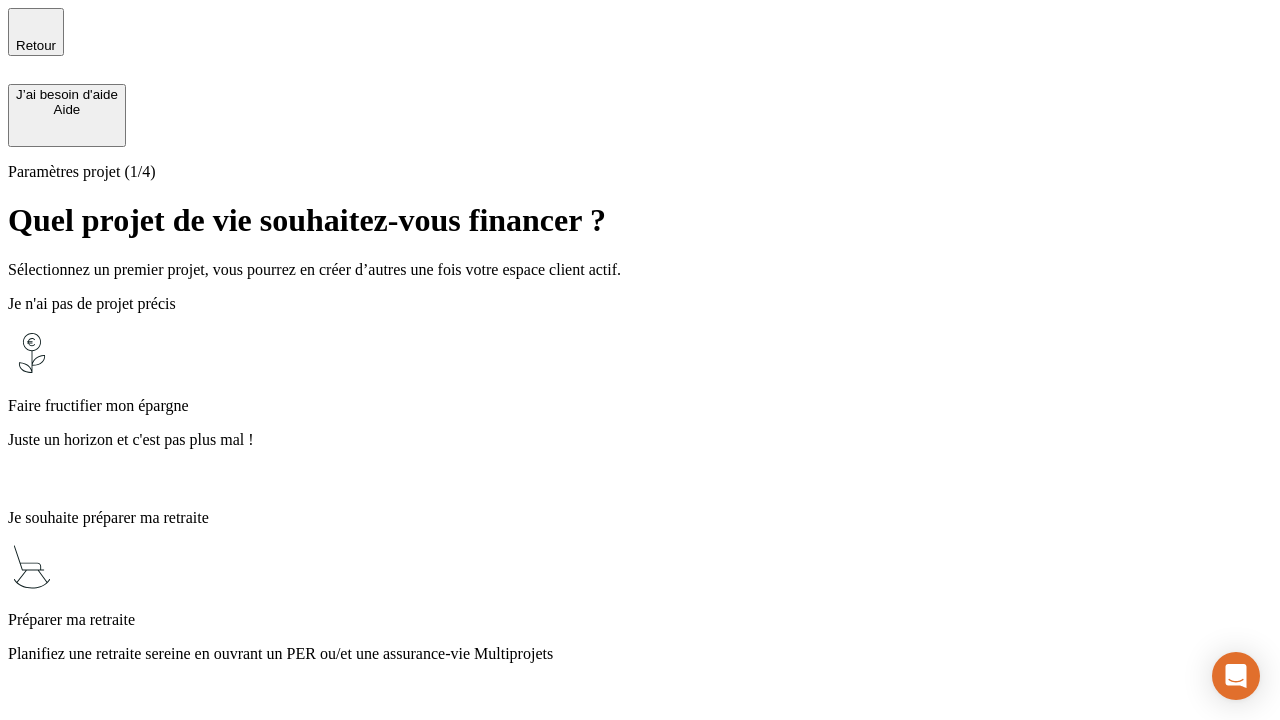 click on "Juste un horizon et c'est pas plus mal !" at bounding box center [640, 440] 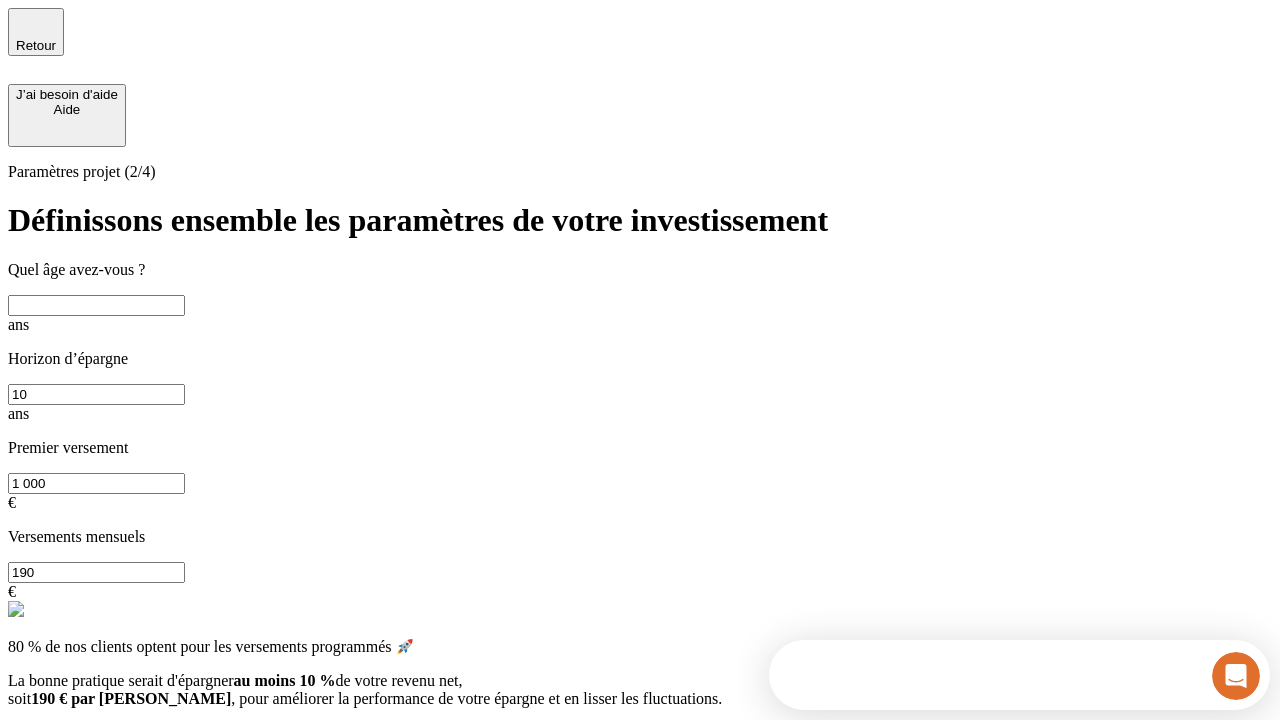 click at bounding box center (96, 305) 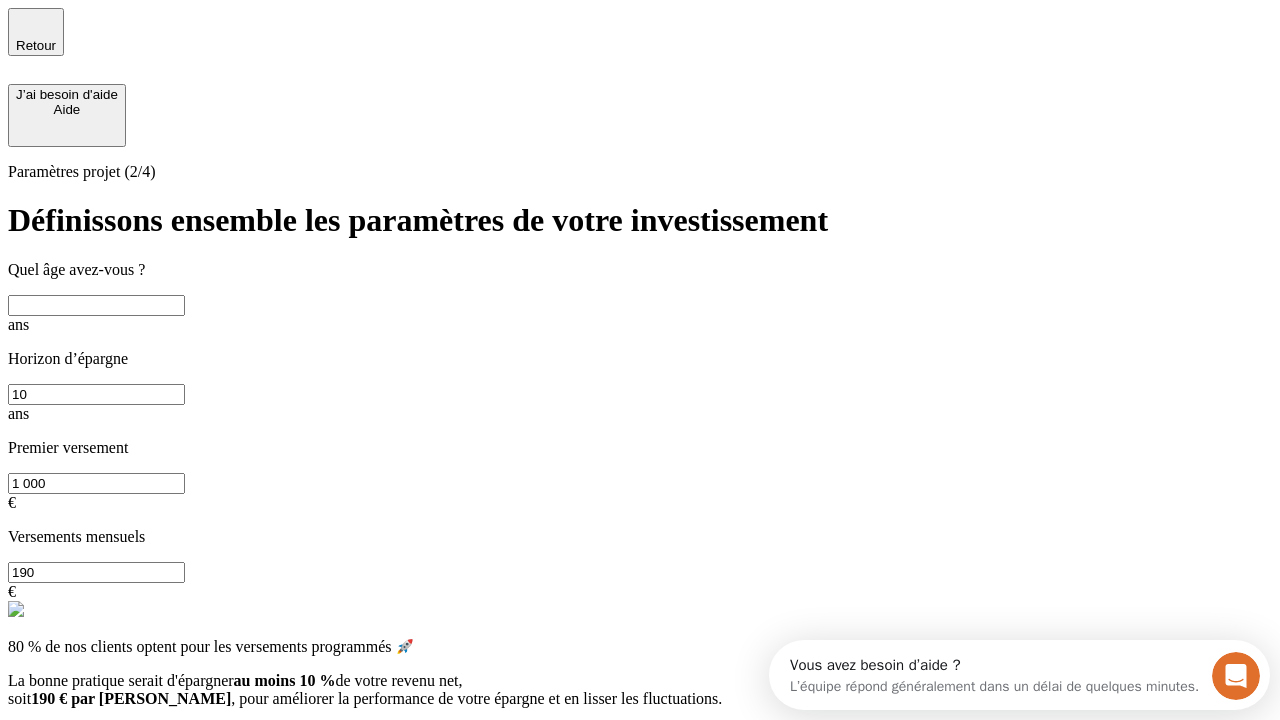 scroll, scrollTop: 0, scrollLeft: 0, axis: both 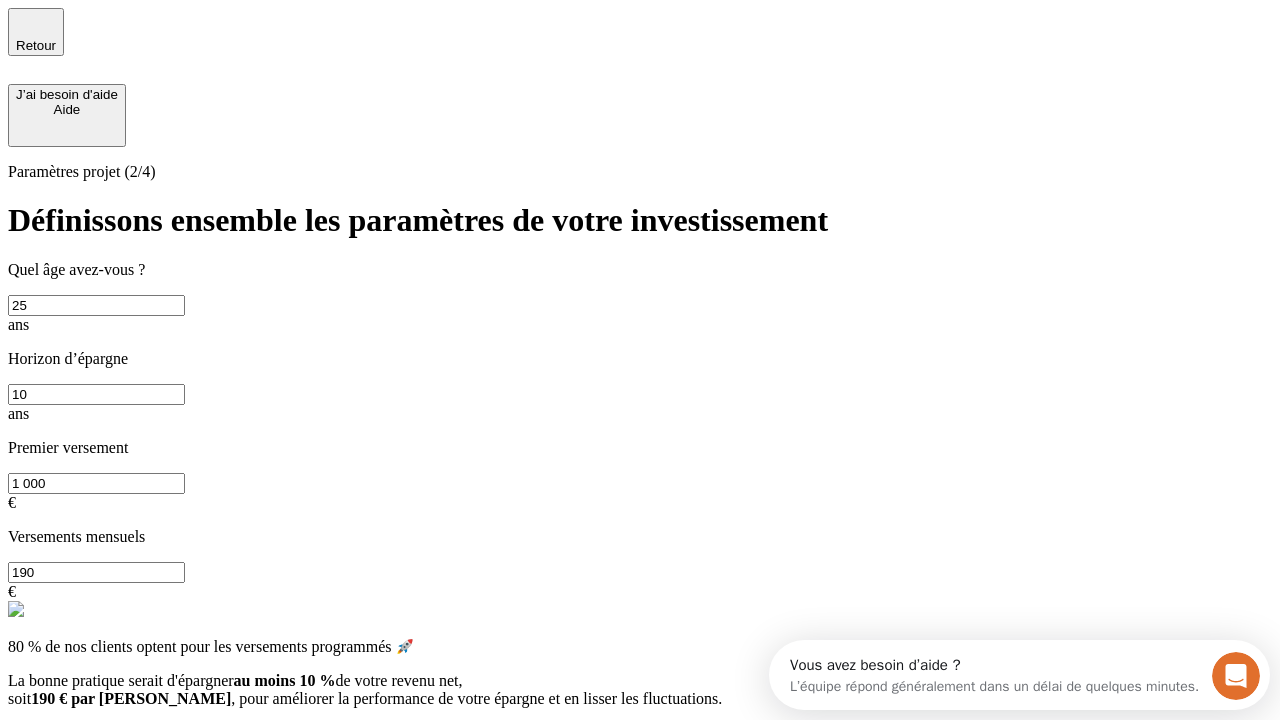 type on "25" 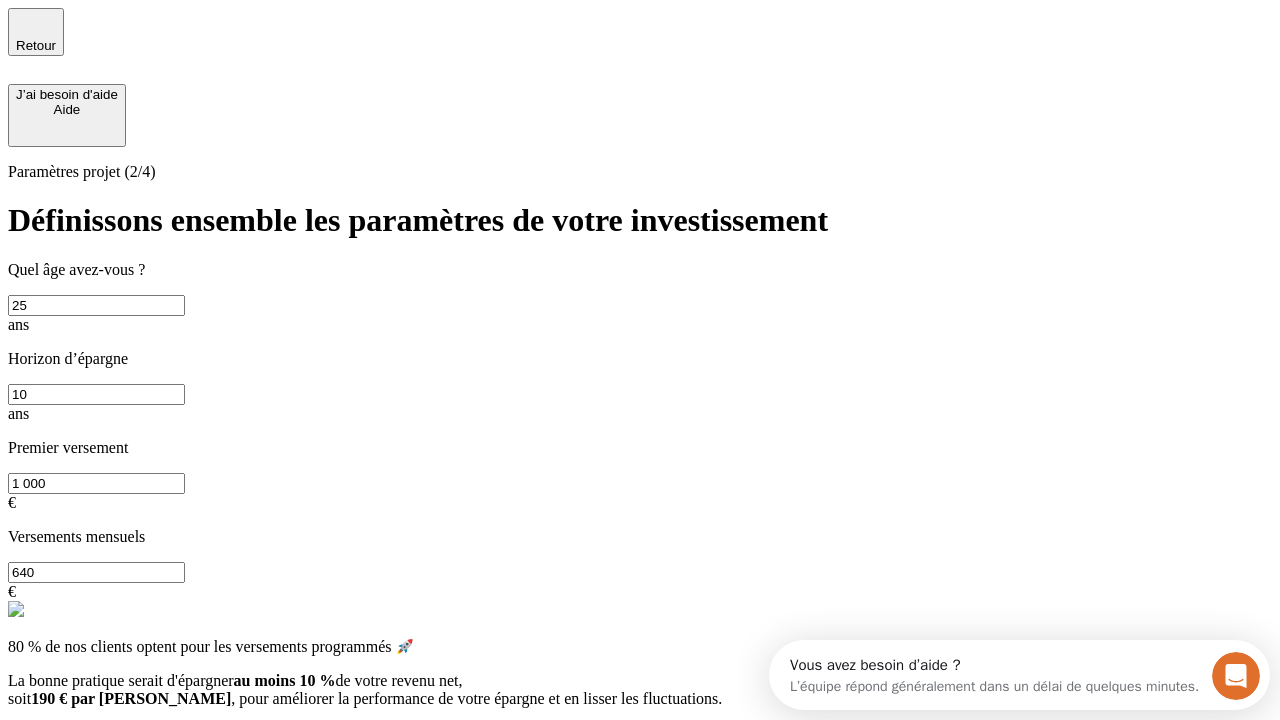 type on "640" 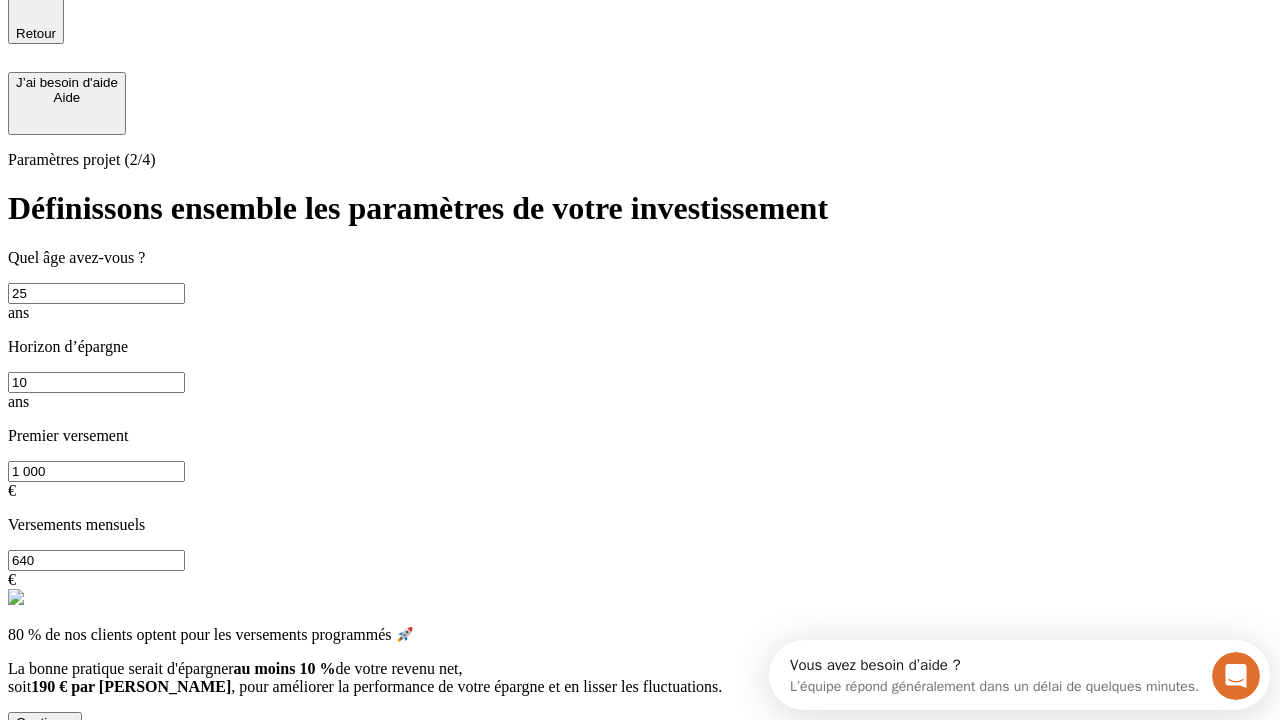 scroll, scrollTop: 0, scrollLeft: 0, axis: both 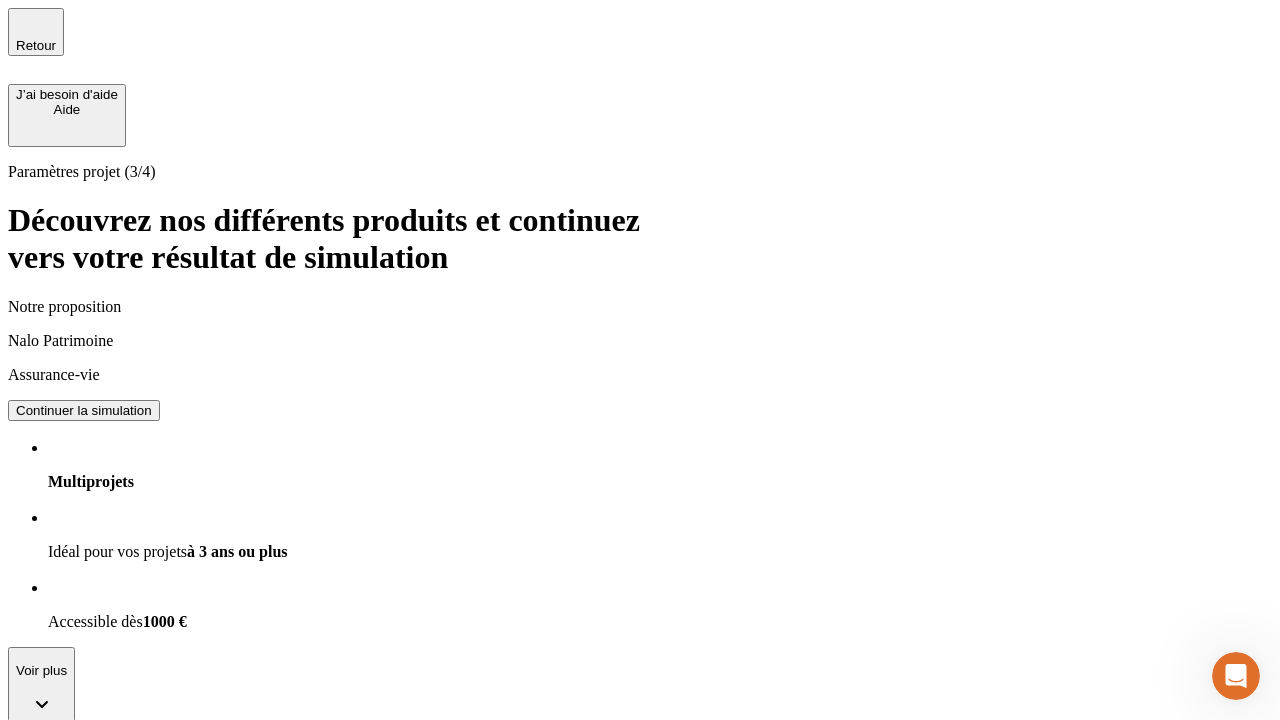 click on "Continuer la simulation" at bounding box center (84, 410) 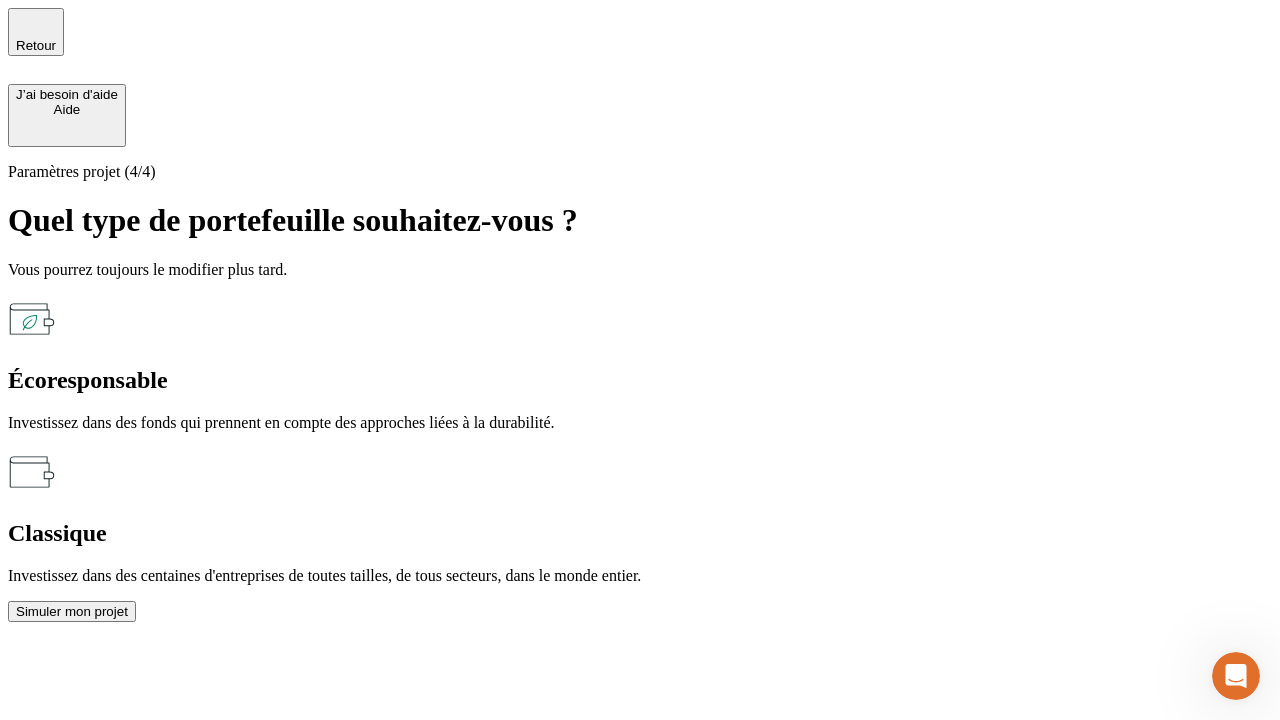 click on "Classique" at bounding box center (640, 533) 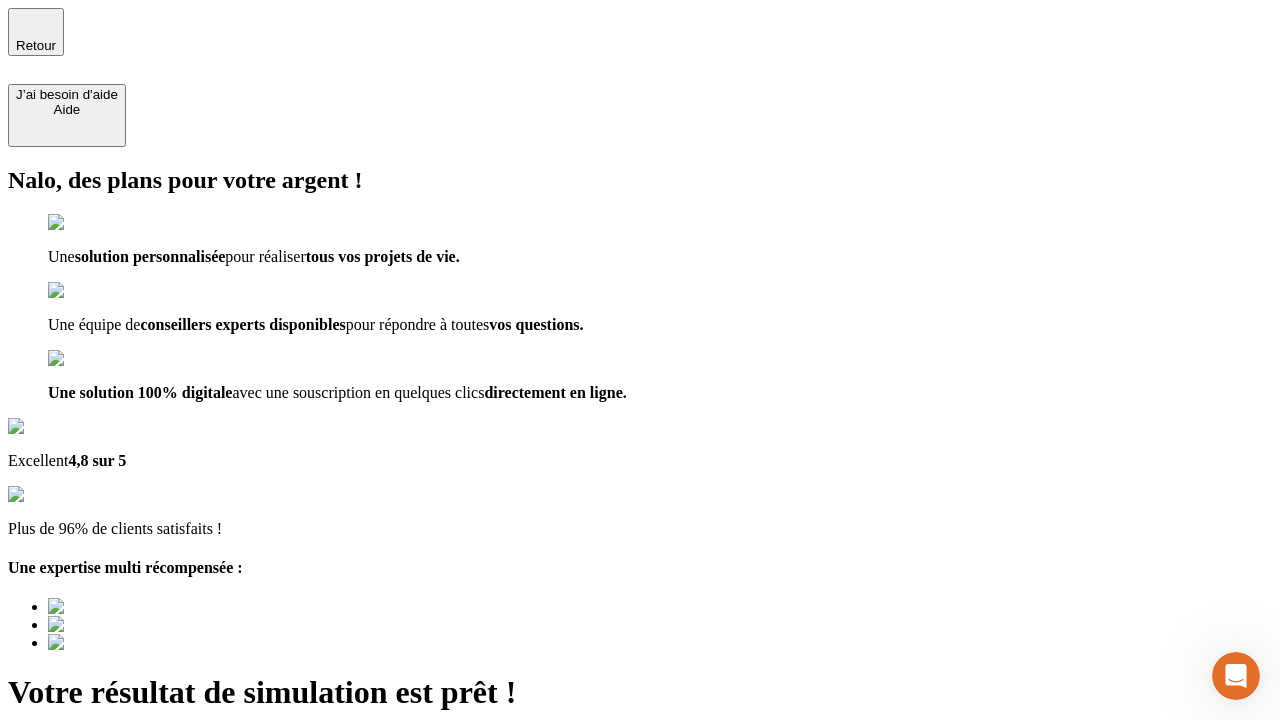 click on "Découvrir ma simulation" at bounding box center (87, 797) 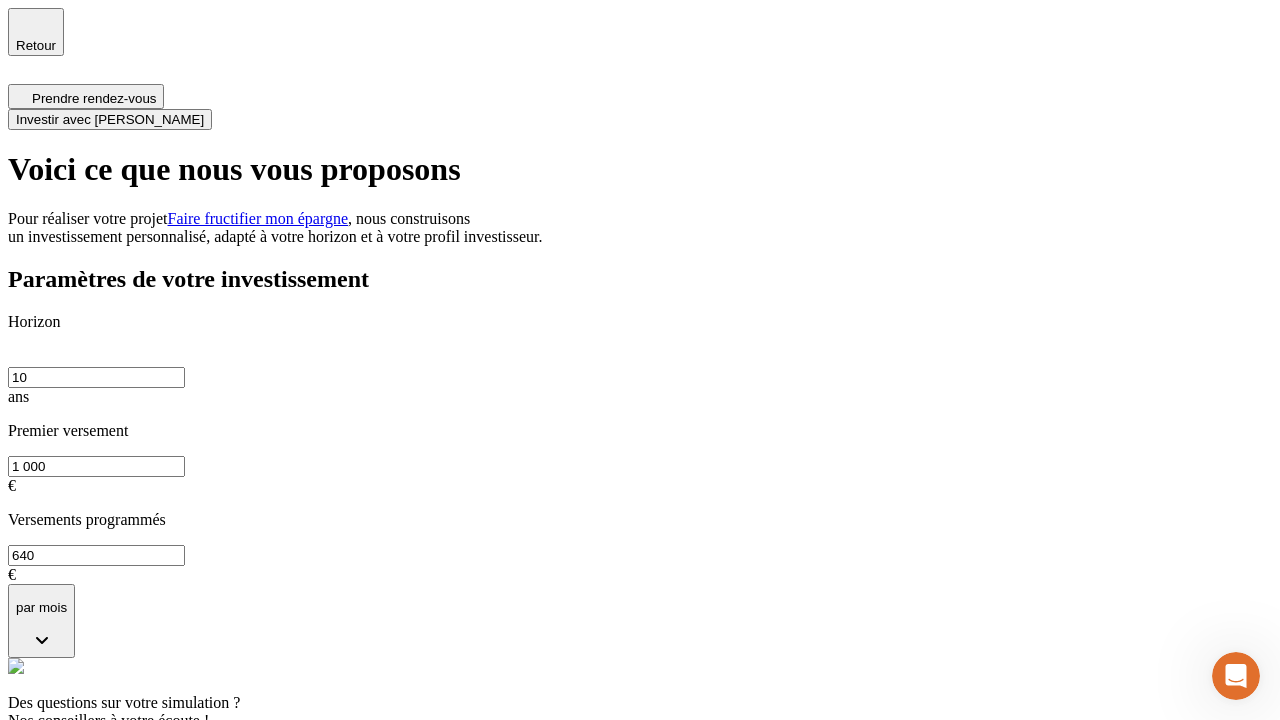click on "Investir avec [PERSON_NAME]" at bounding box center (110, 119) 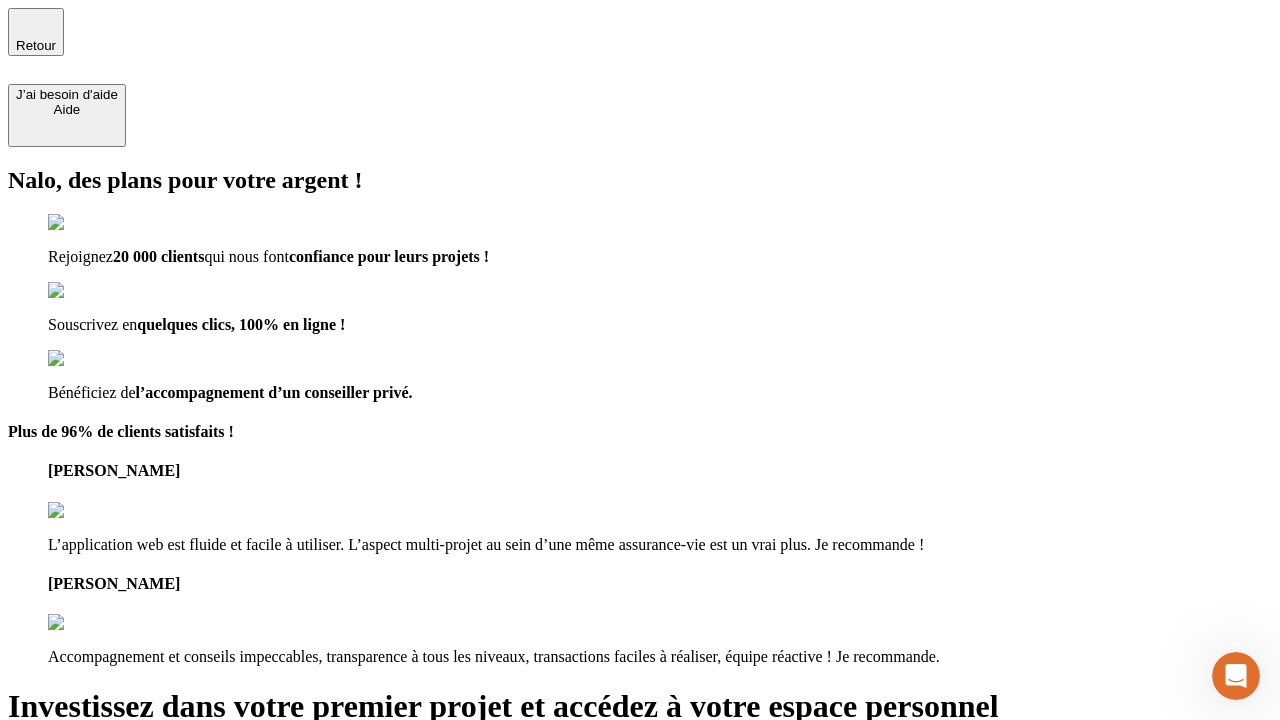 type on "[EMAIL_ADDRESS][PERSON_NAME][DOMAIN_NAME]" 